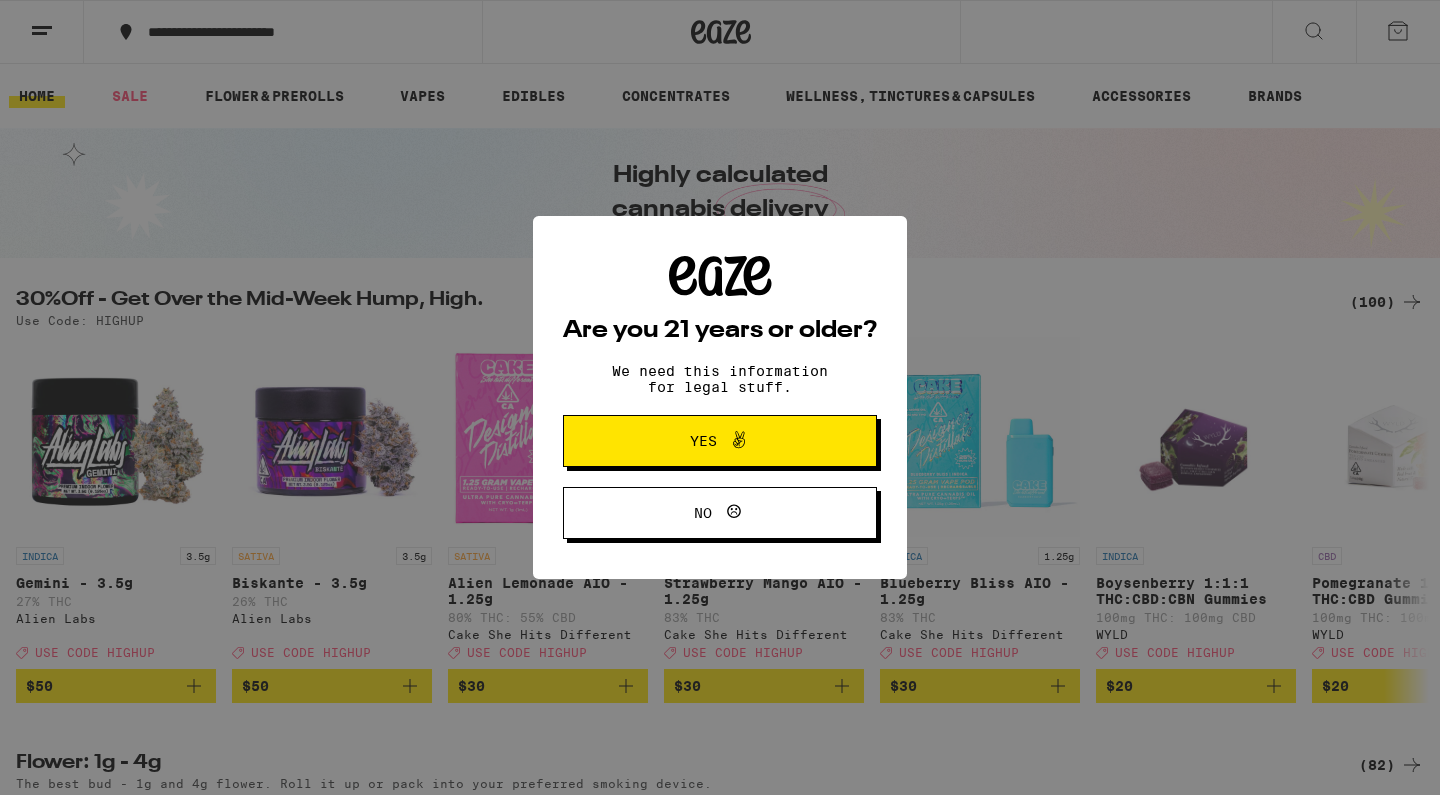 scroll, scrollTop: 0, scrollLeft: 0, axis: both 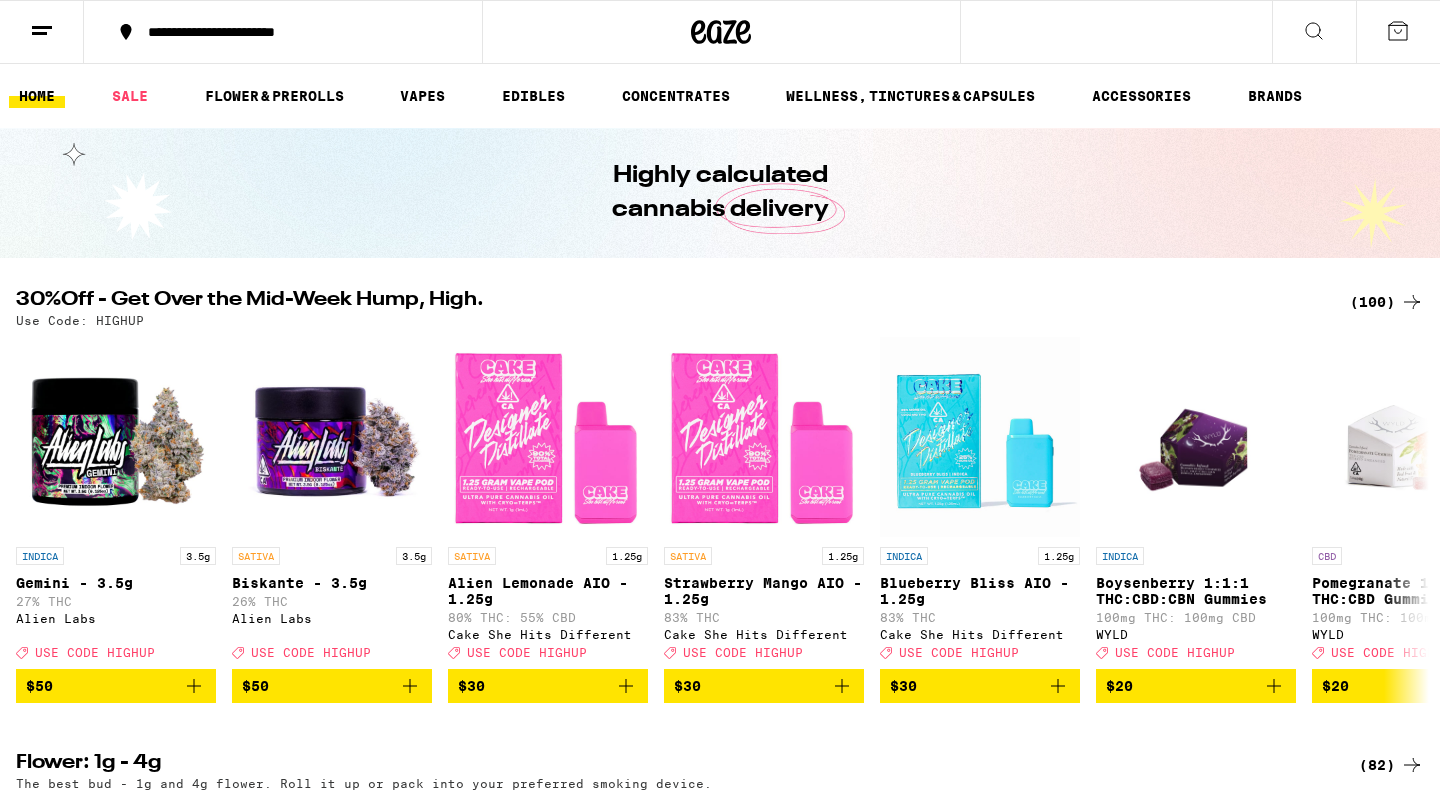 click on "**********" at bounding box center [295, 32] 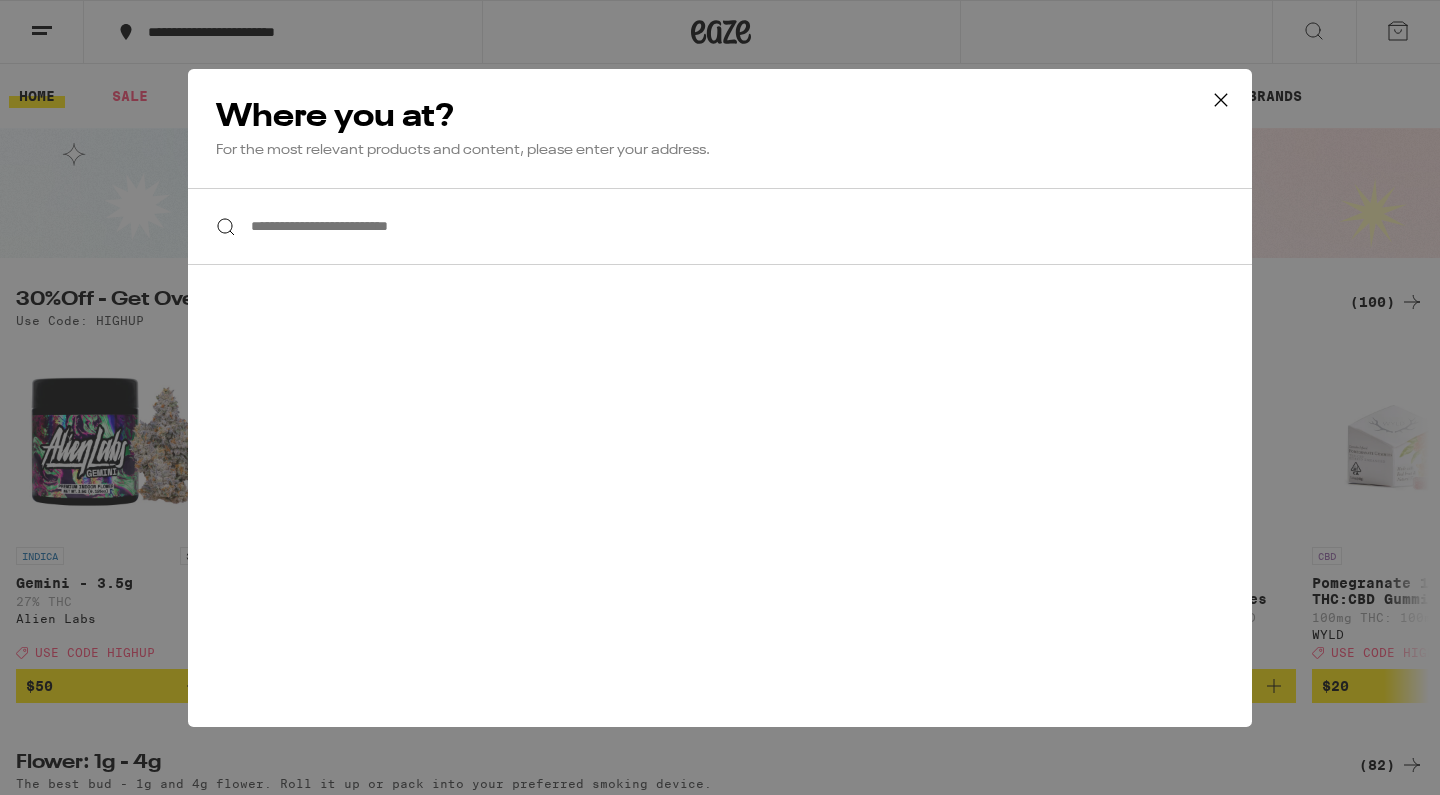 scroll, scrollTop: 0, scrollLeft: 0, axis: both 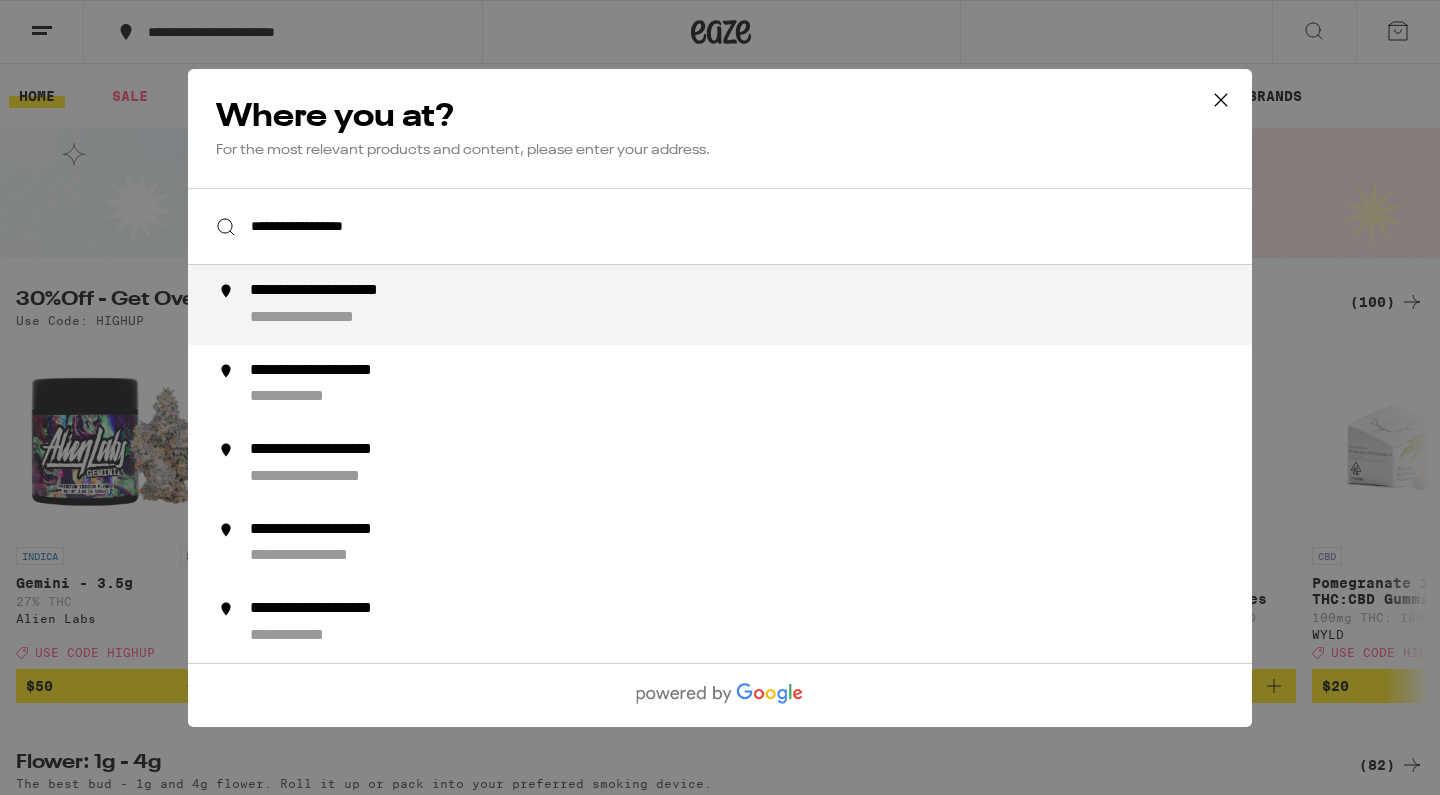 click on "**********" at bounding box center (358, 291) 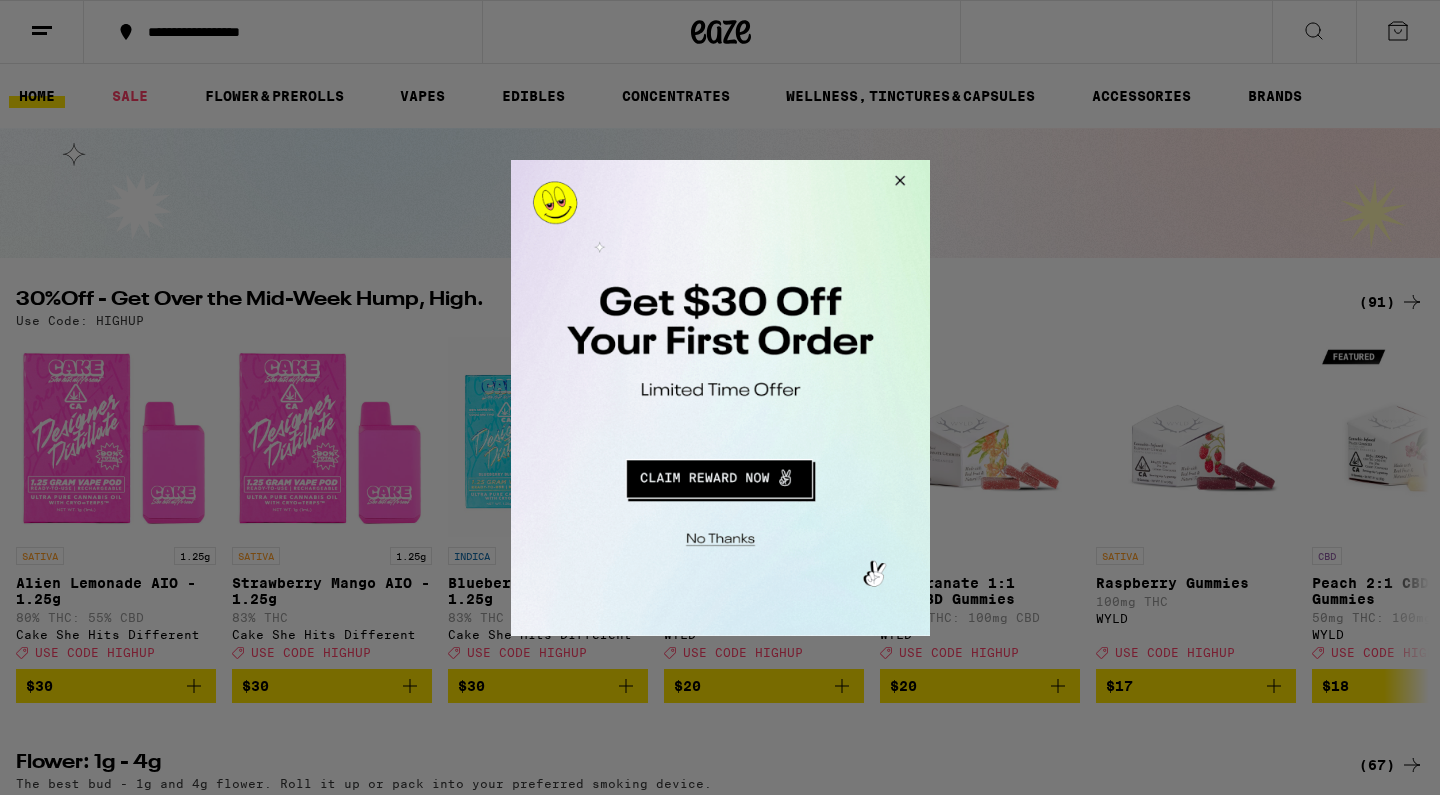 click at bounding box center [718, 475] 